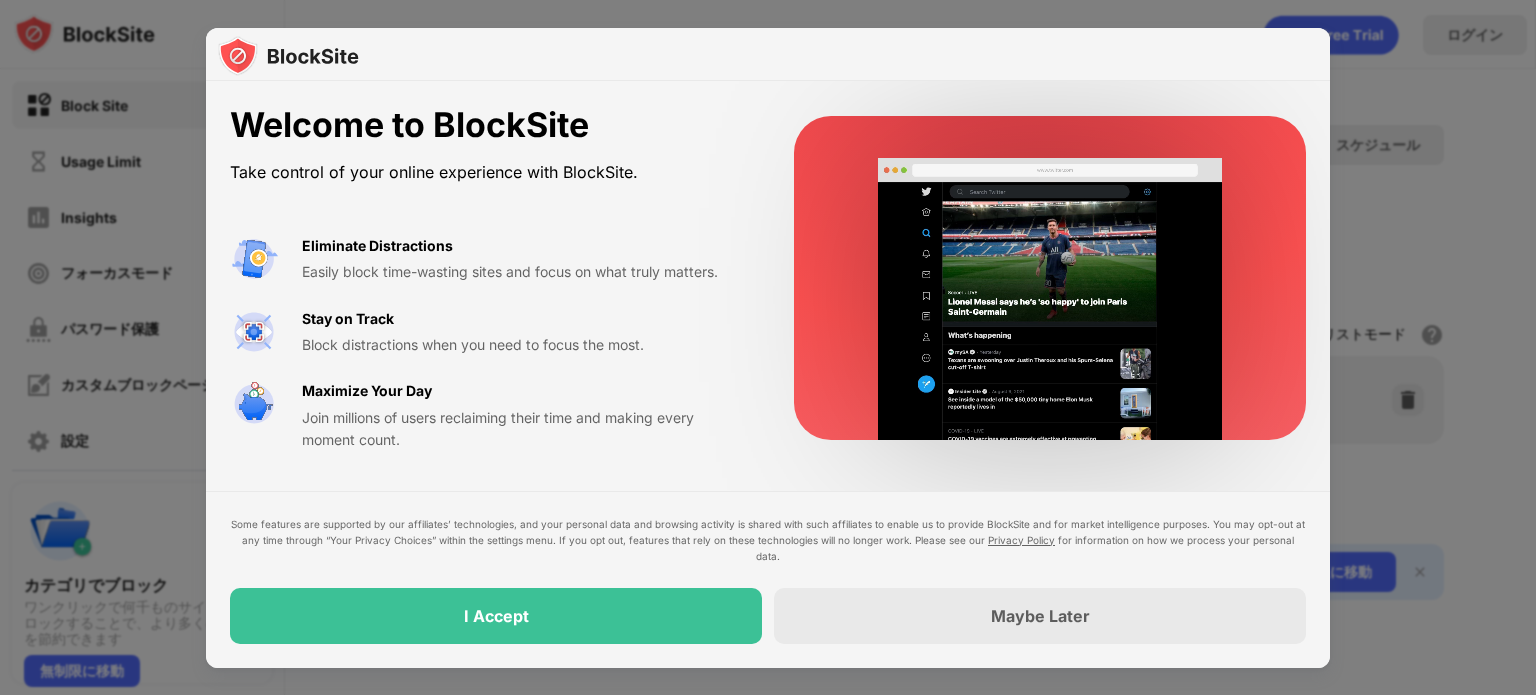 scroll, scrollTop: 0, scrollLeft: 0, axis: both 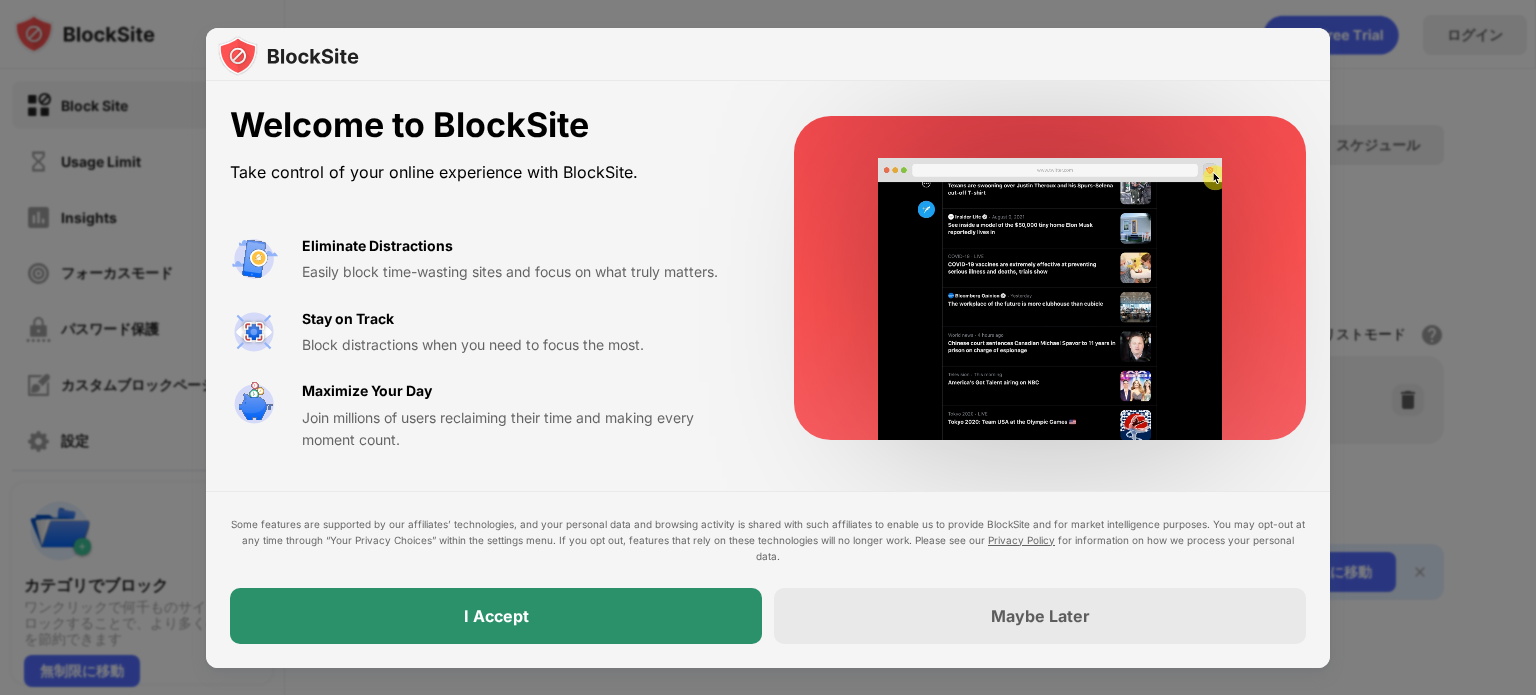 click on "I Accept" at bounding box center (496, 616) 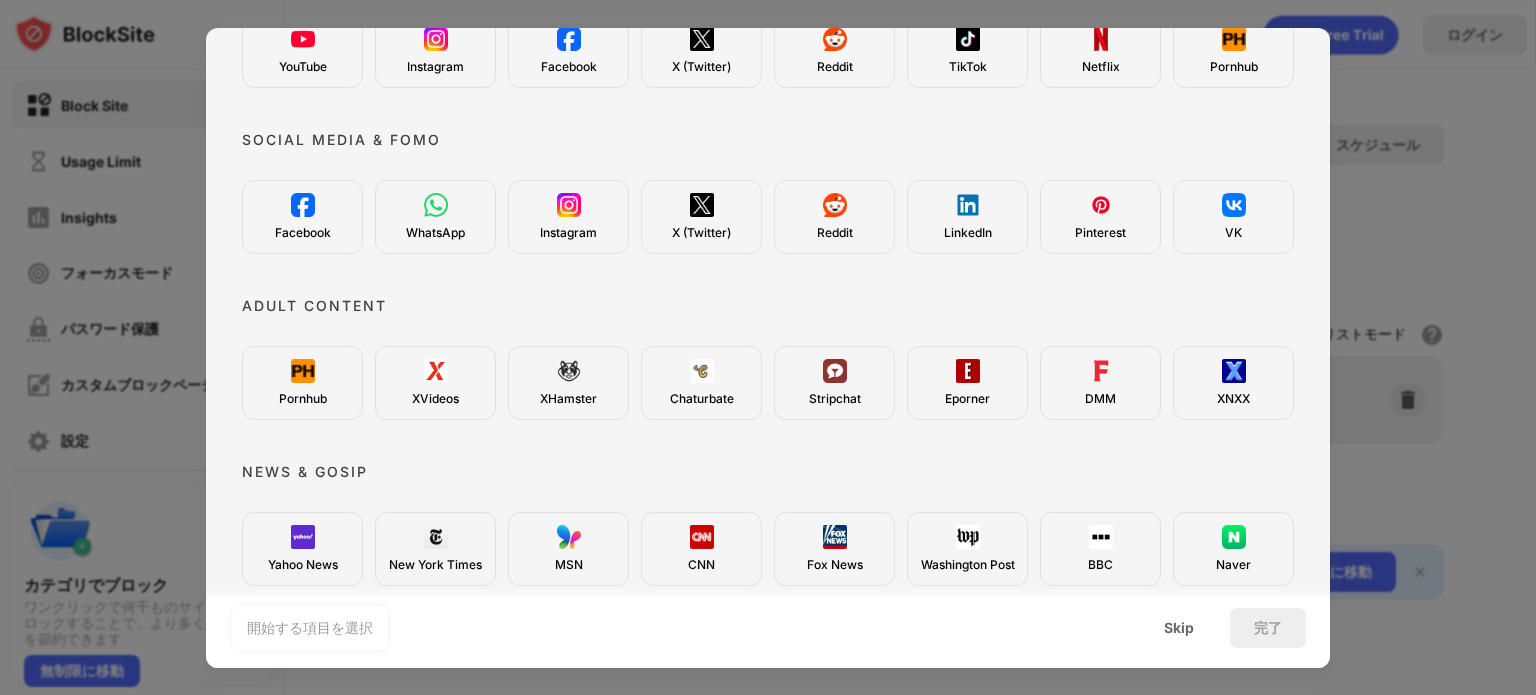 scroll, scrollTop: 600, scrollLeft: 0, axis: vertical 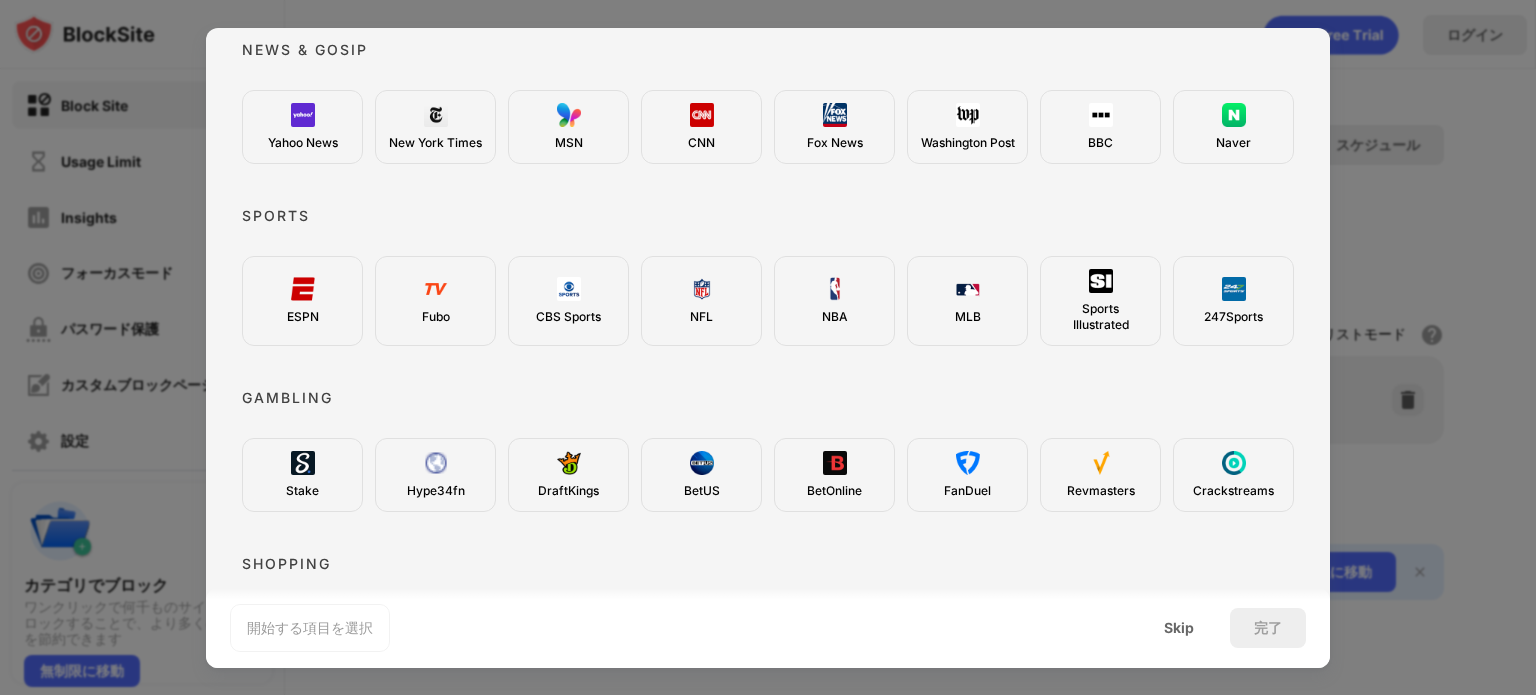 click at bounding box center [768, 347] 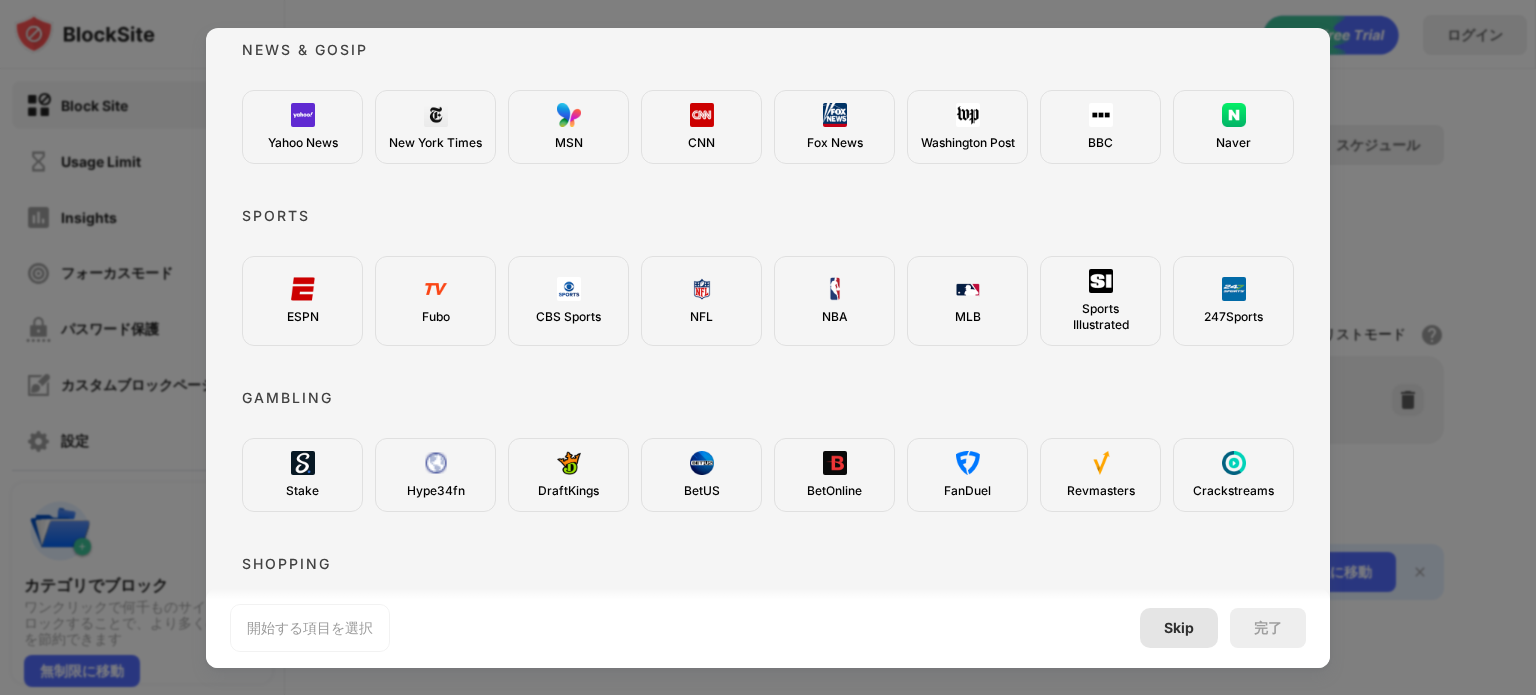click on "Skip" at bounding box center (1179, 628) 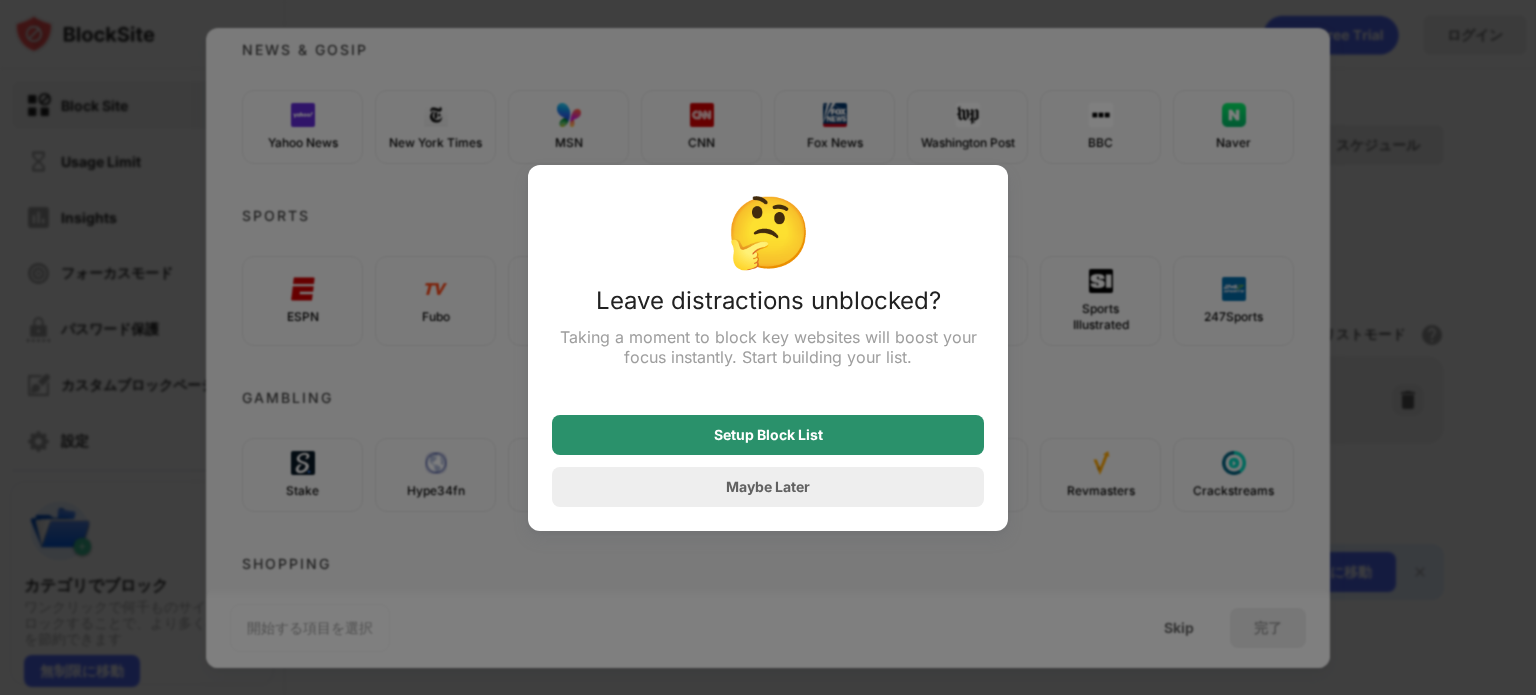 click on "Setup Block List" at bounding box center (768, 435) 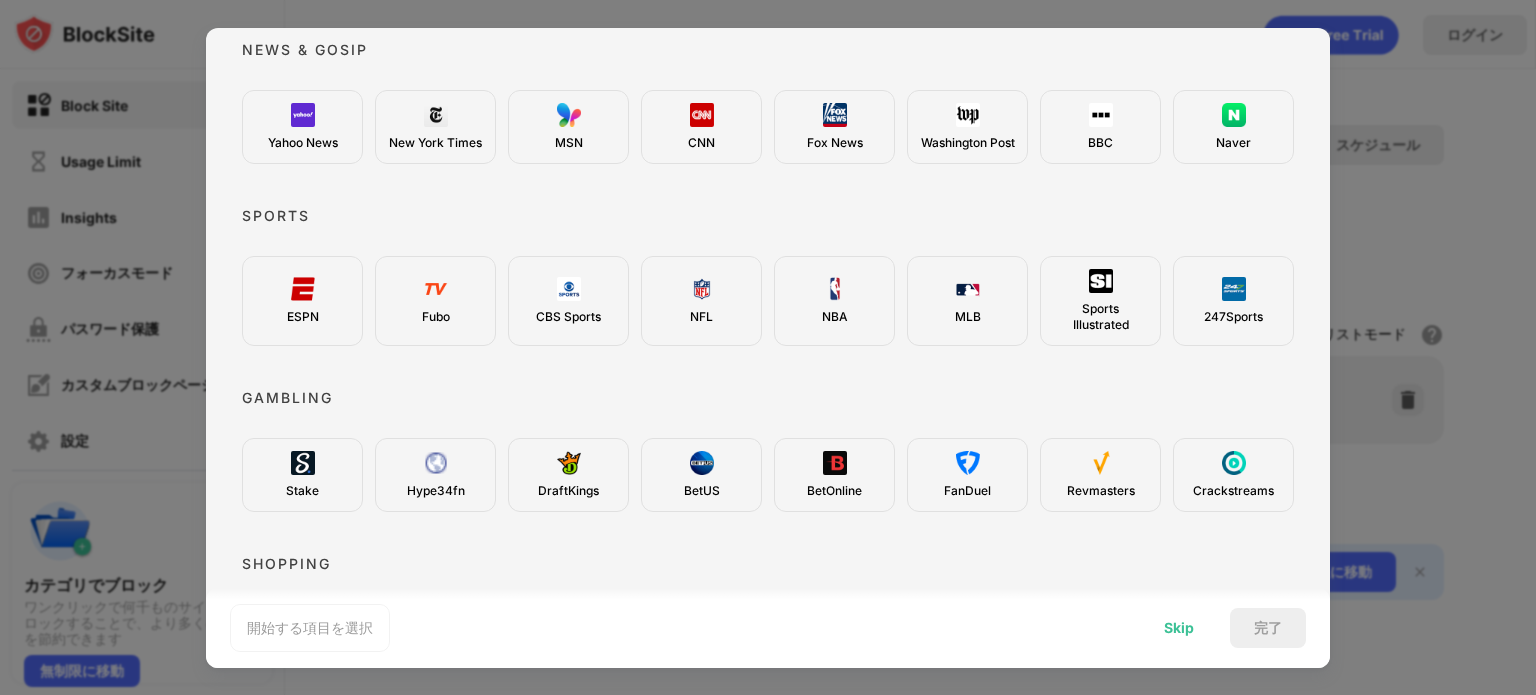 click on "Skip" at bounding box center (1179, 628) 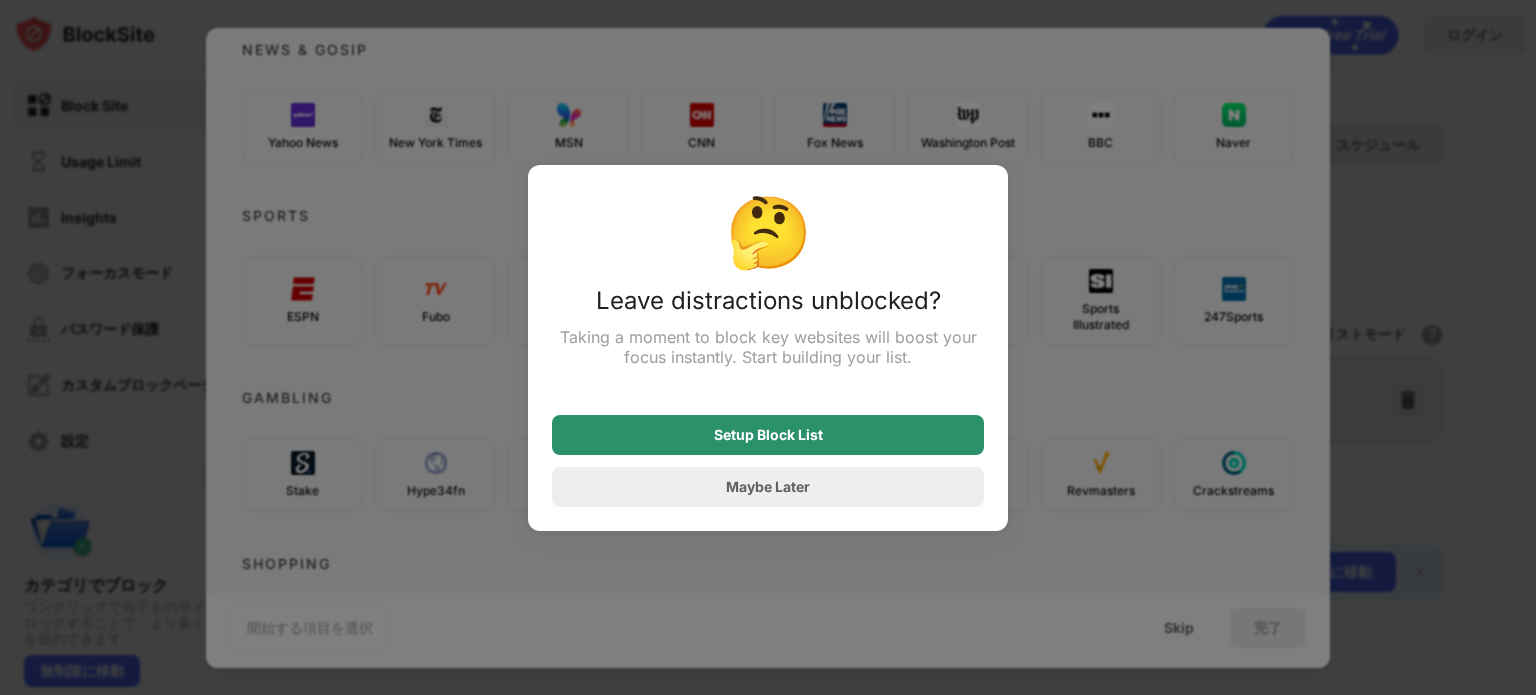 click on "Setup Block List Maybe Later" at bounding box center [768, 449] 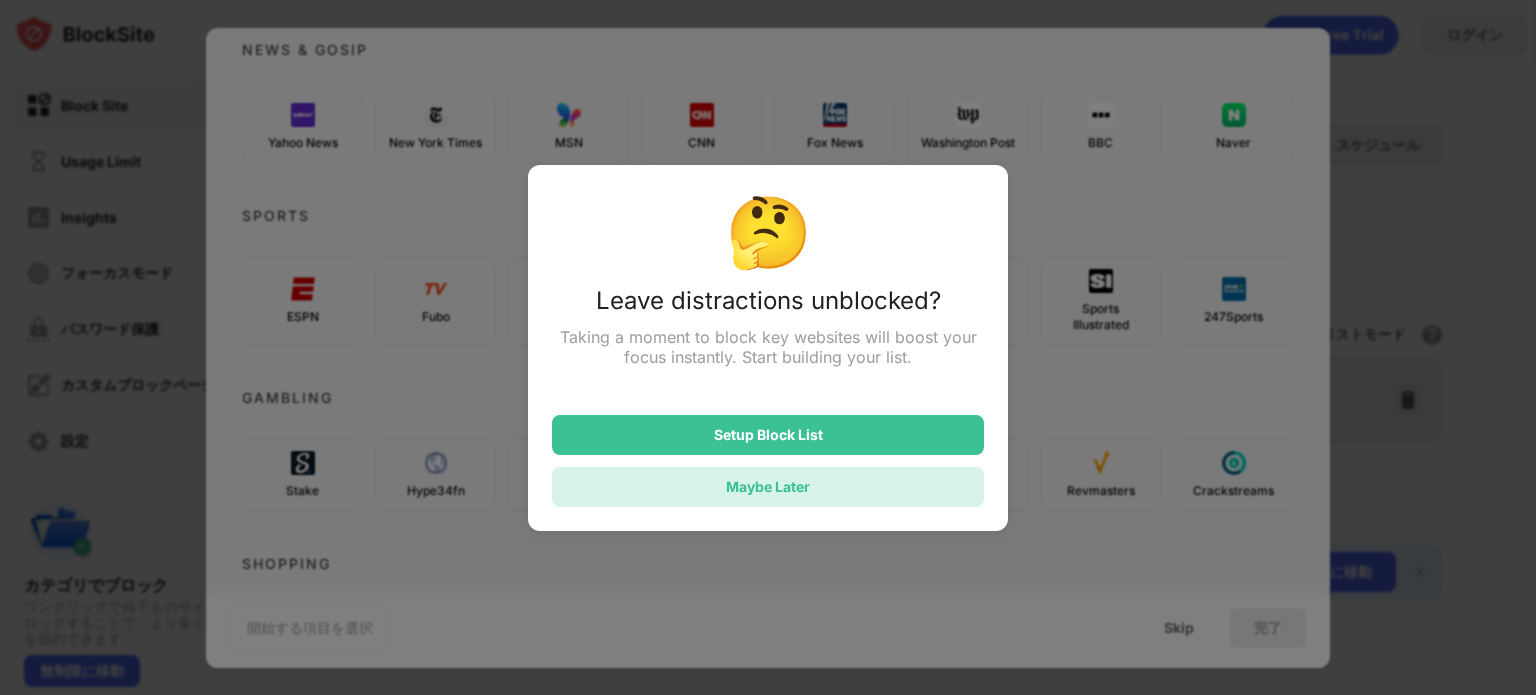 click on "Maybe Later" at bounding box center [768, 486] 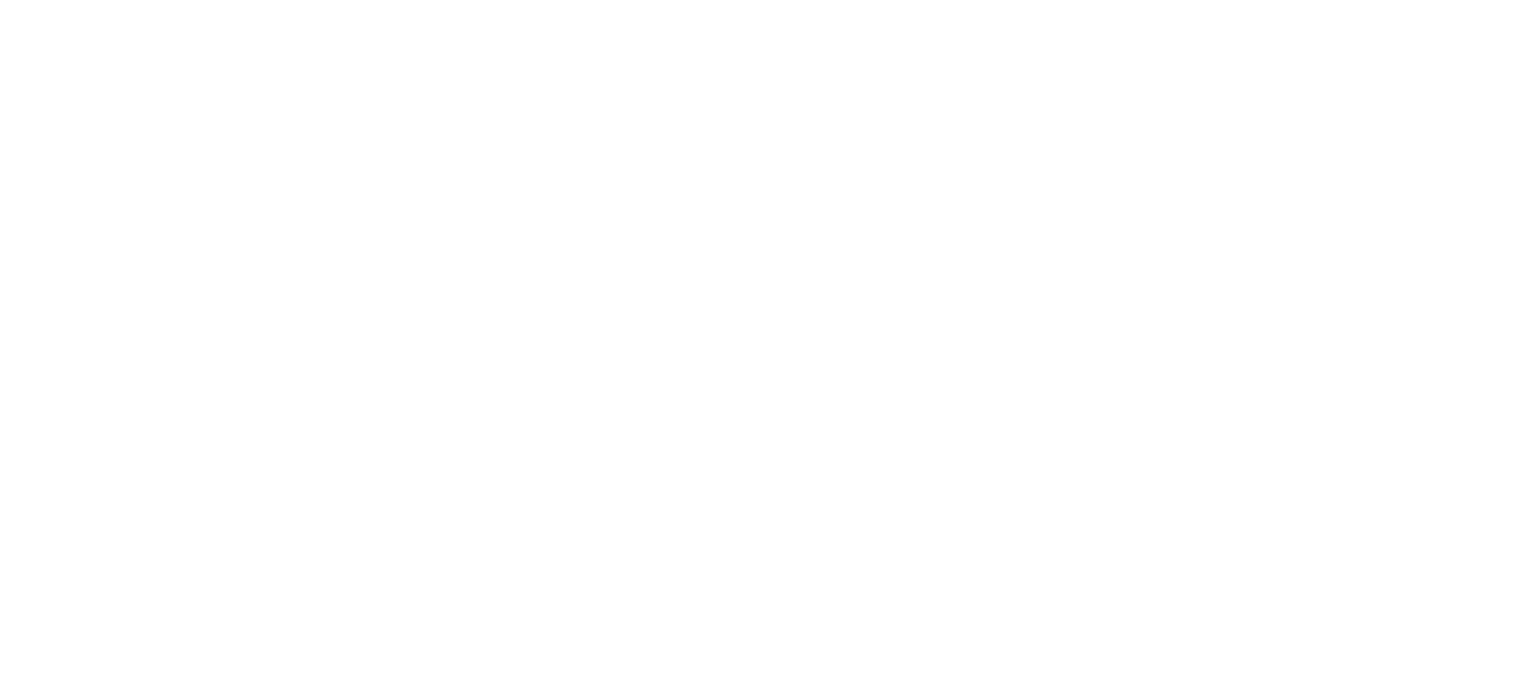 scroll, scrollTop: 0, scrollLeft: 0, axis: both 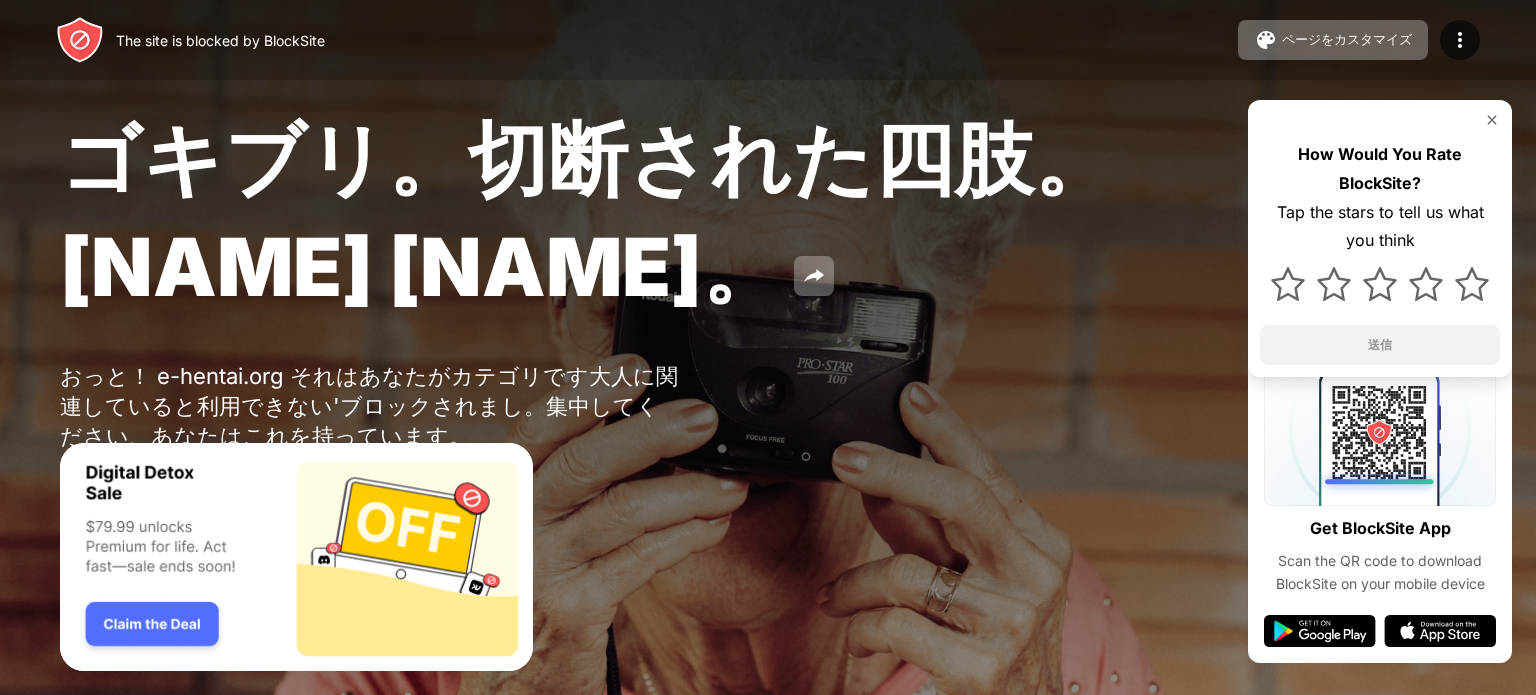 drag, startPoint x: 71, startPoint y: 161, endPoint x: 419, endPoint y: 231, distance: 354.97043 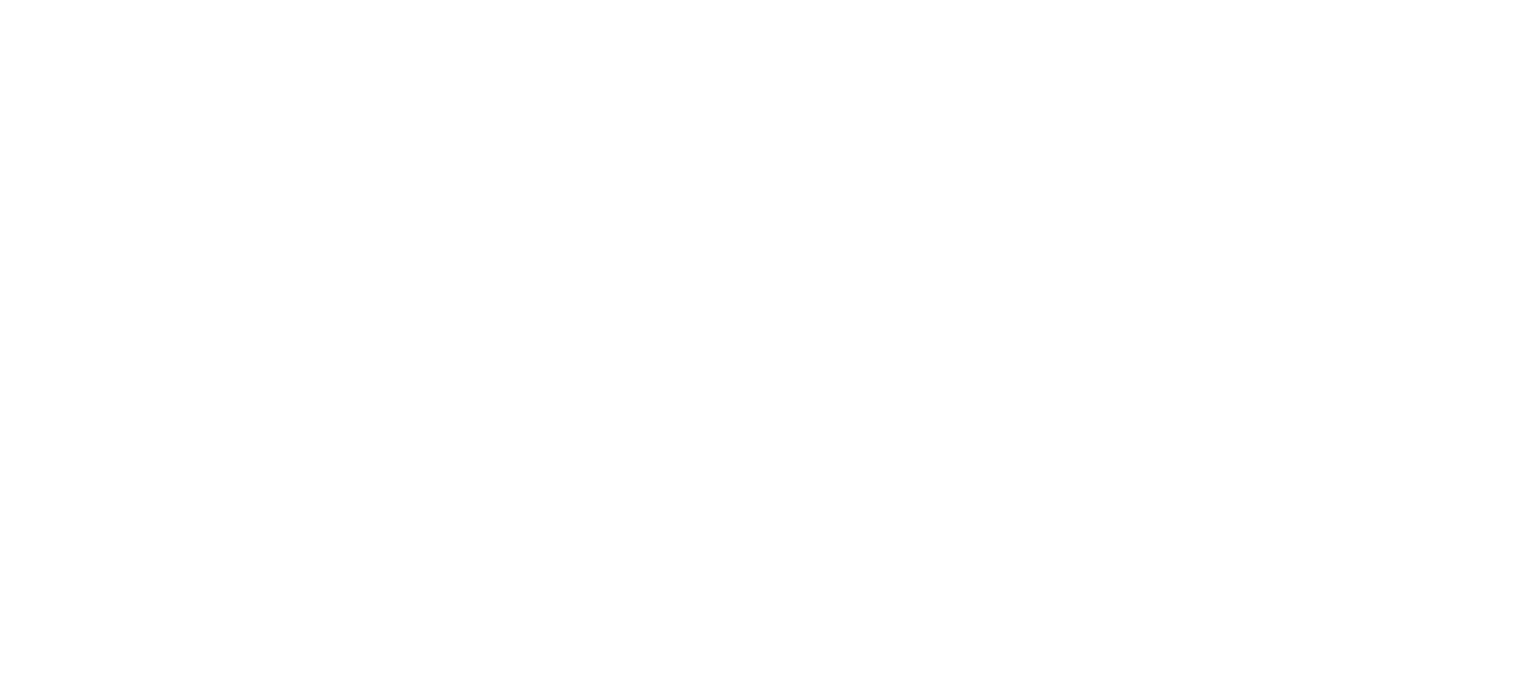 scroll, scrollTop: 0, scrollLeft: 0, axis: both 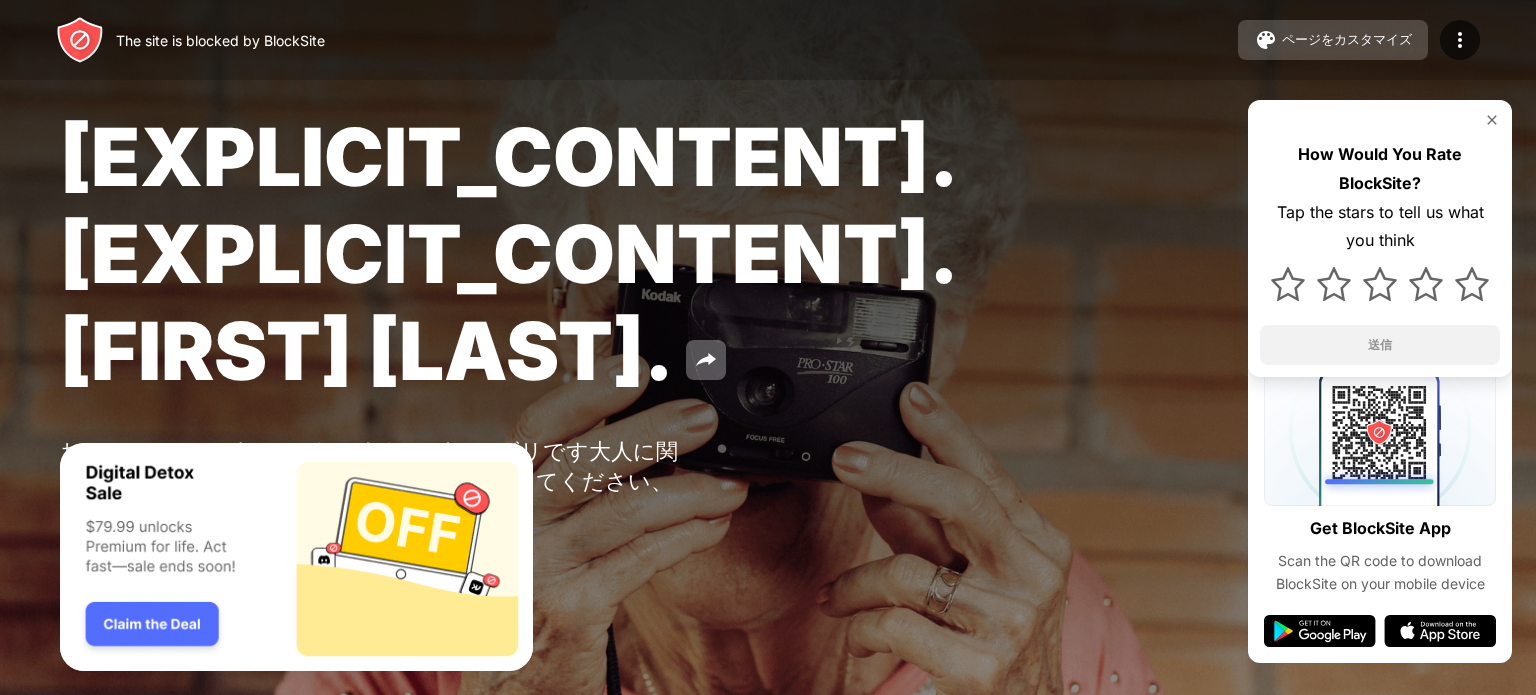 click on "ページをカスタマイズ" at bounding box center (1347, 40) 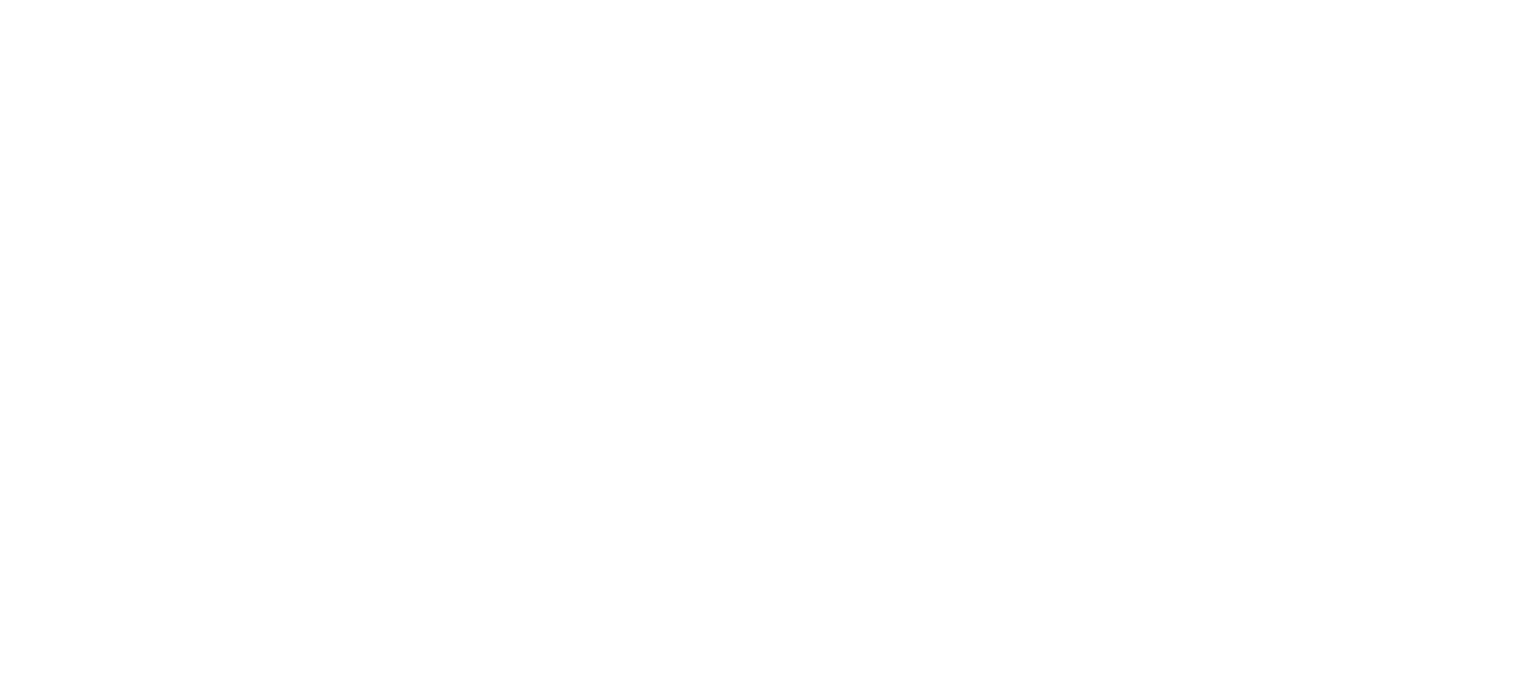 scroll, scrollTop: 0, scrollLeft: 0, axis: both 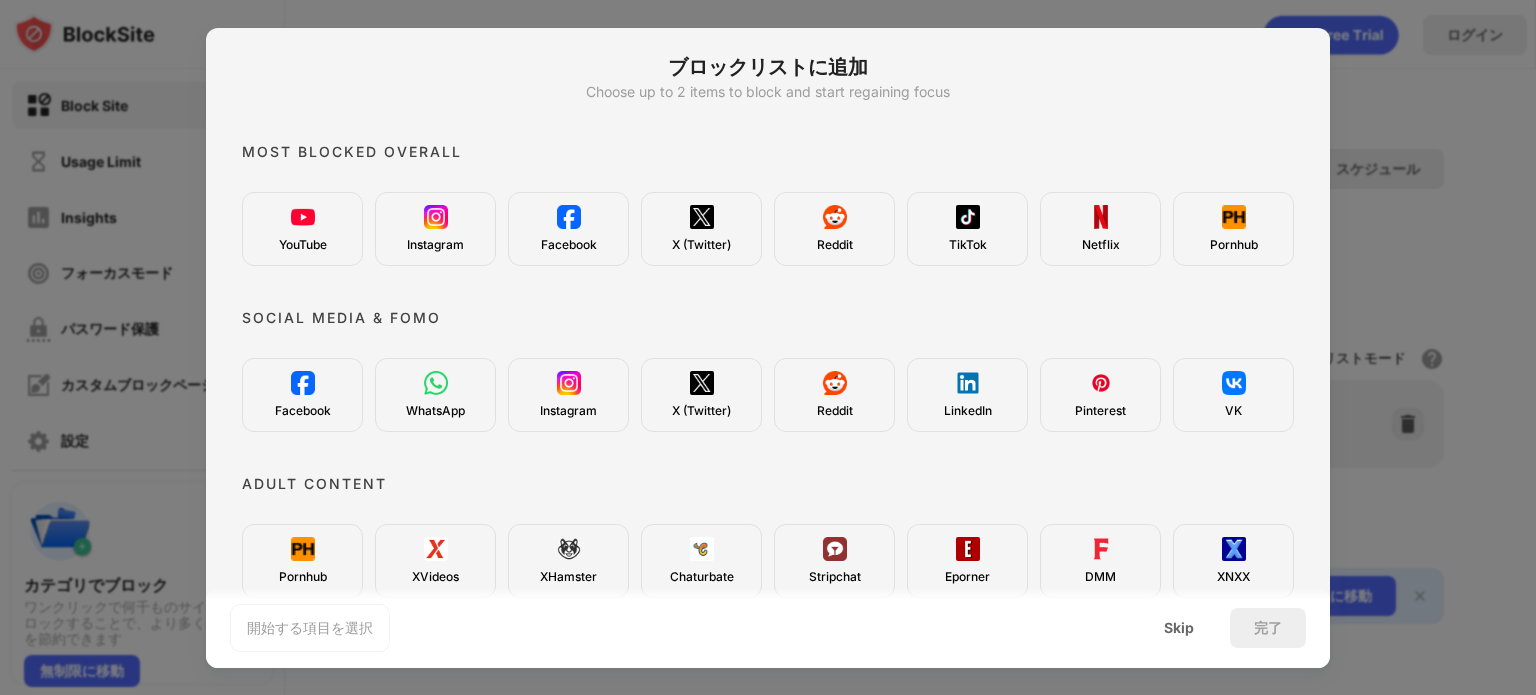 click at bounding box center (768, 347) 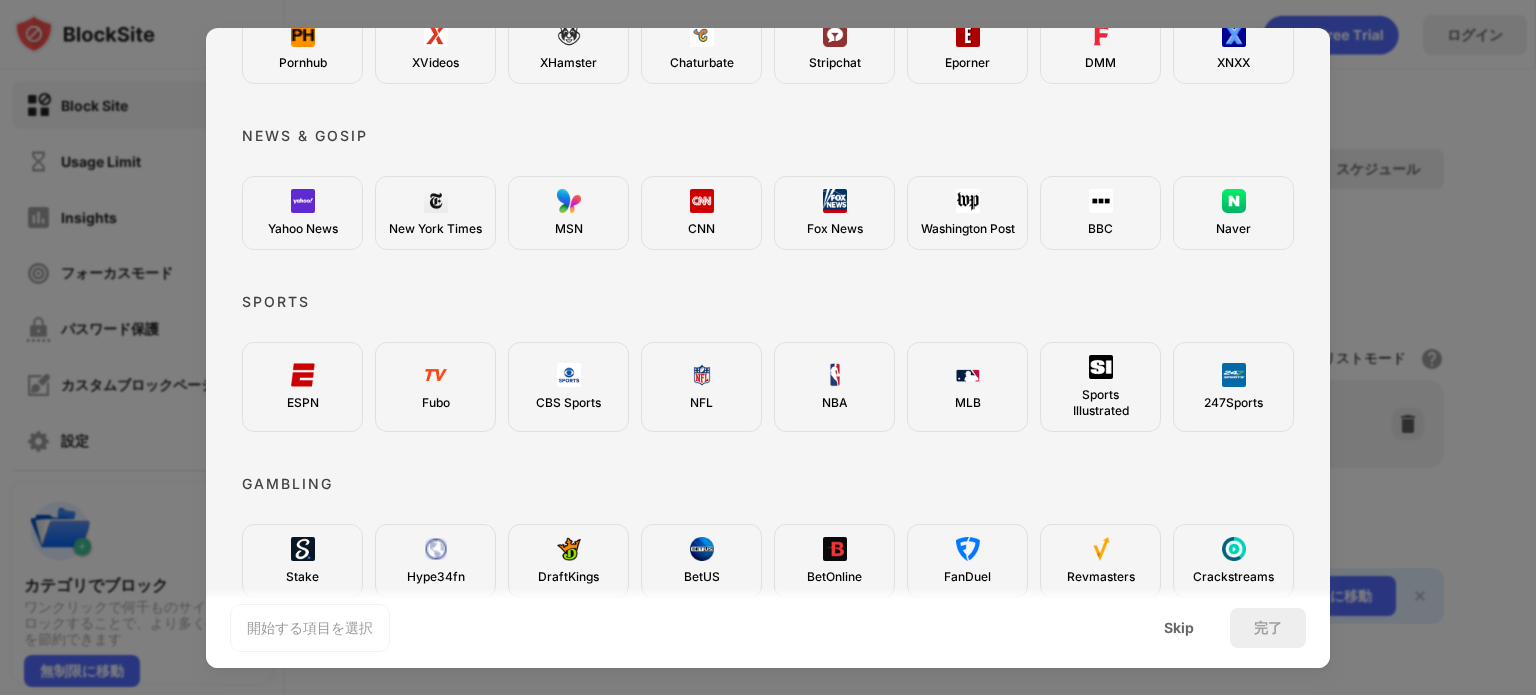 scroll, scrollTop: 600, scrollLeft: 0, axis: vertical 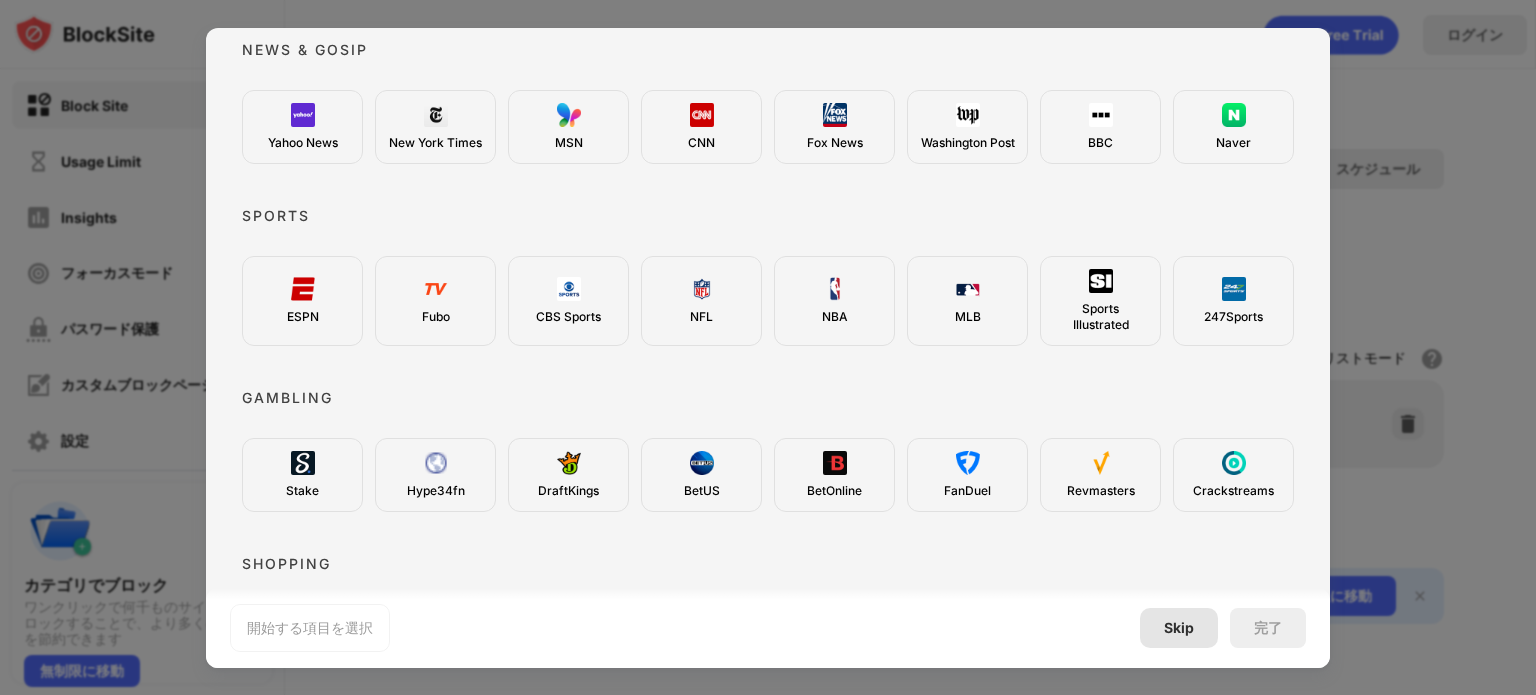 click on "Skip" at bounding box center (1179, 628) 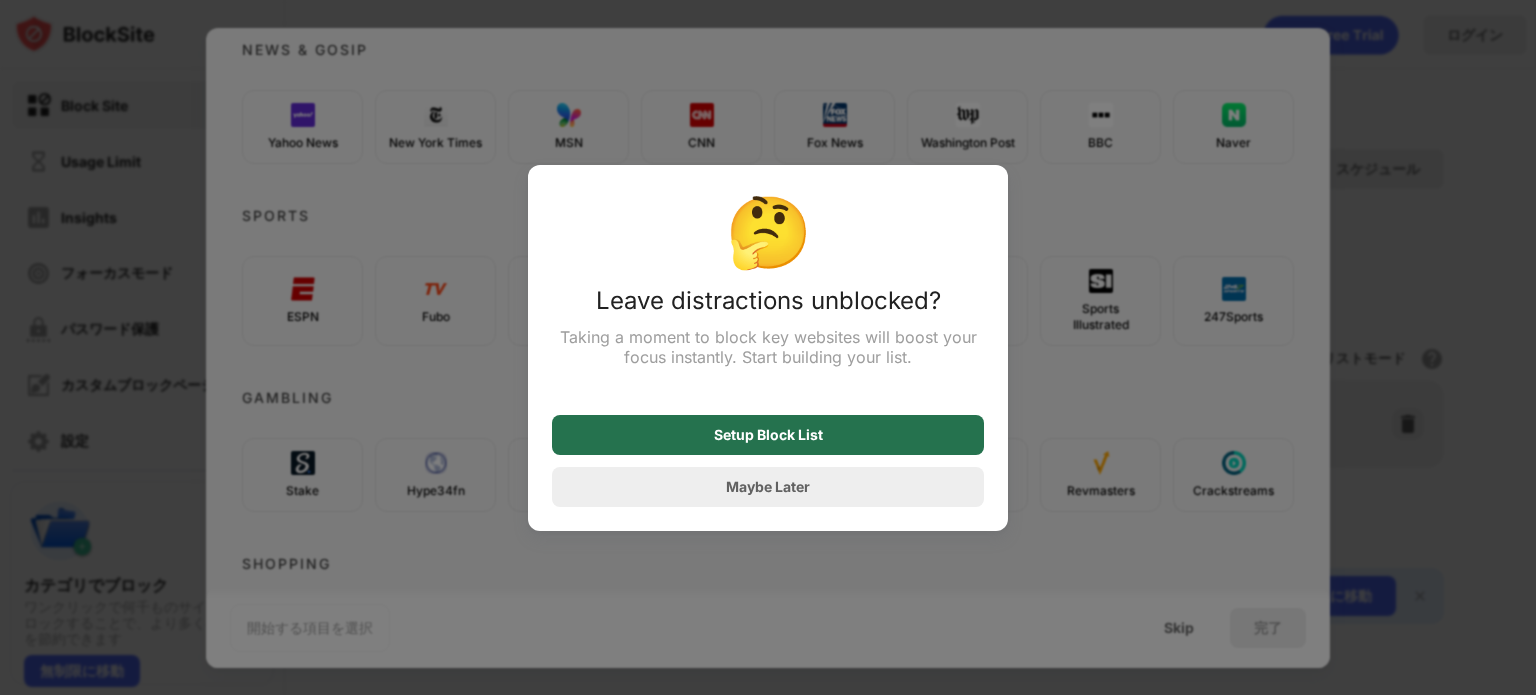 click on "Setup Block List" at bounding box center [768, 435] 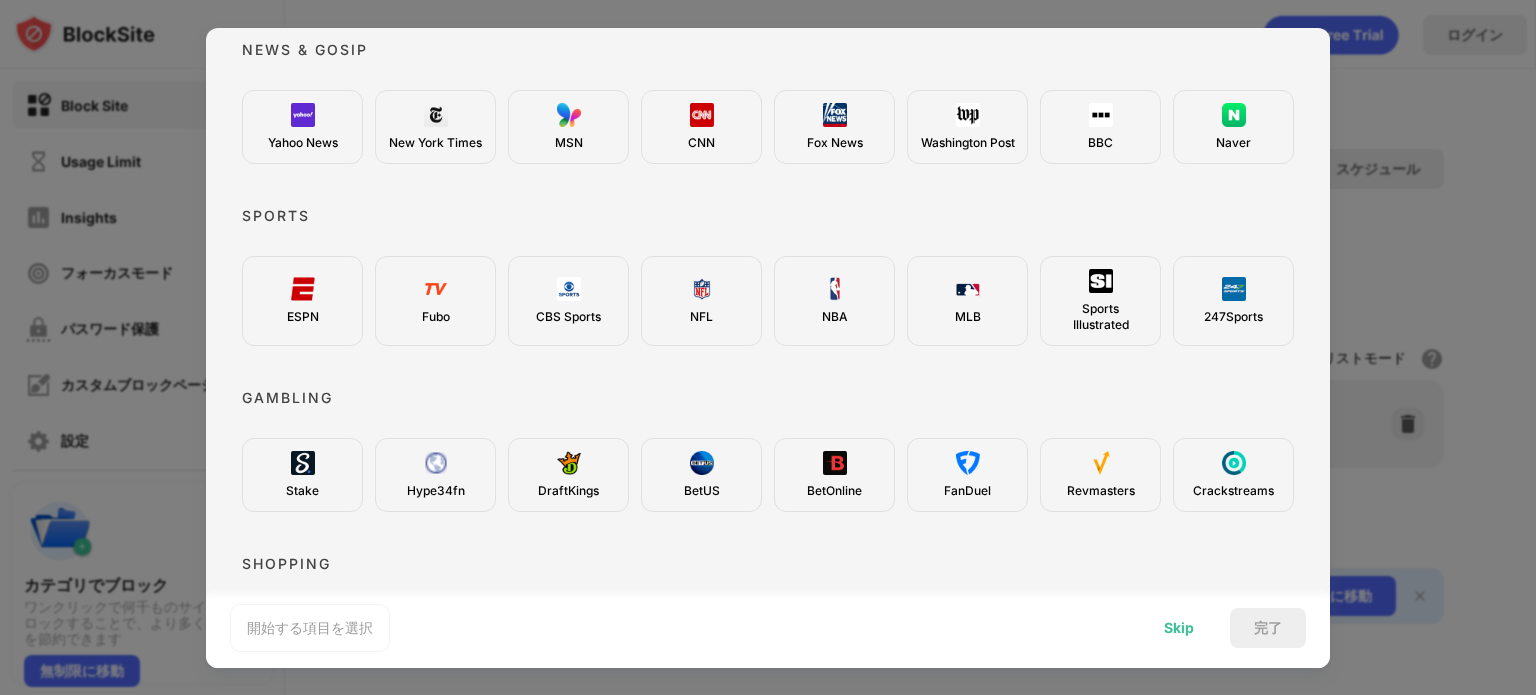 click on "Skip" at bounding box center (1179, 628) 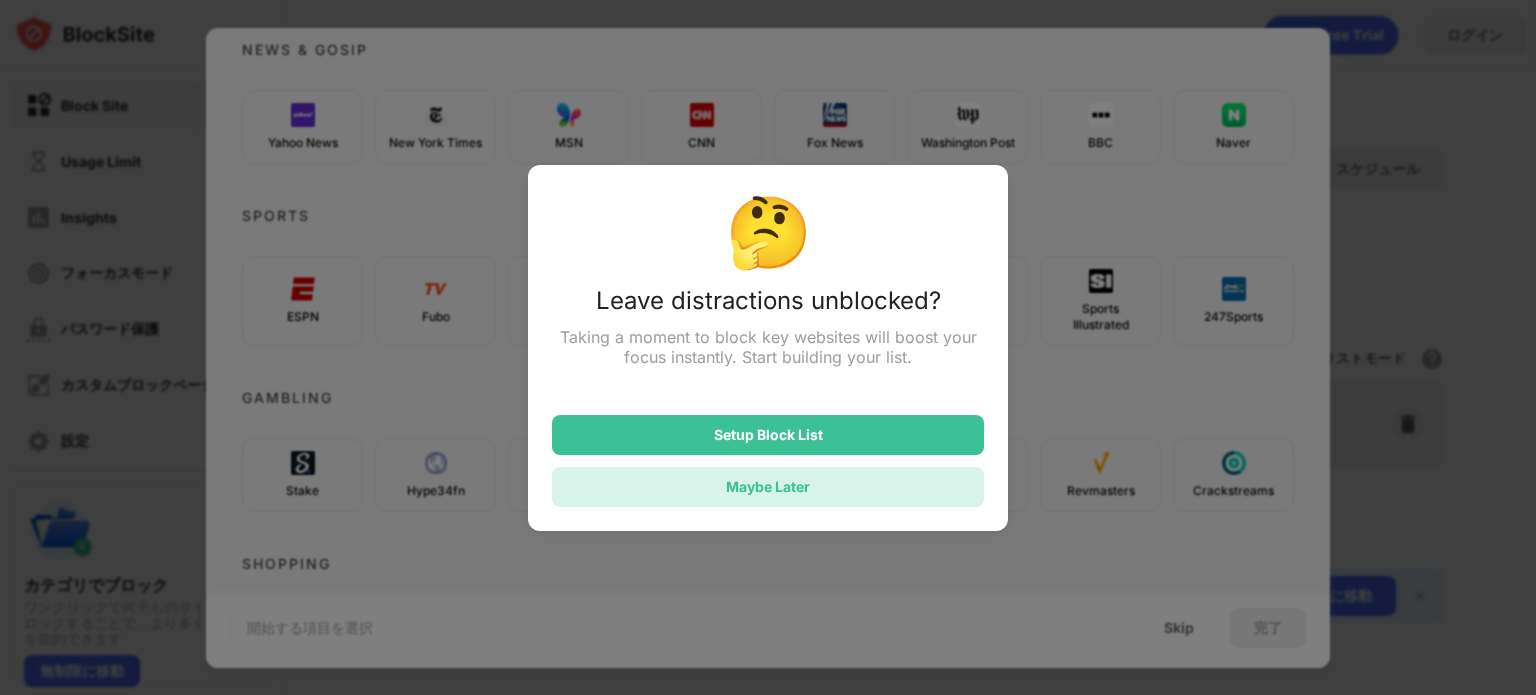 click on "Maybe Later" at bounding box center [768, 487] 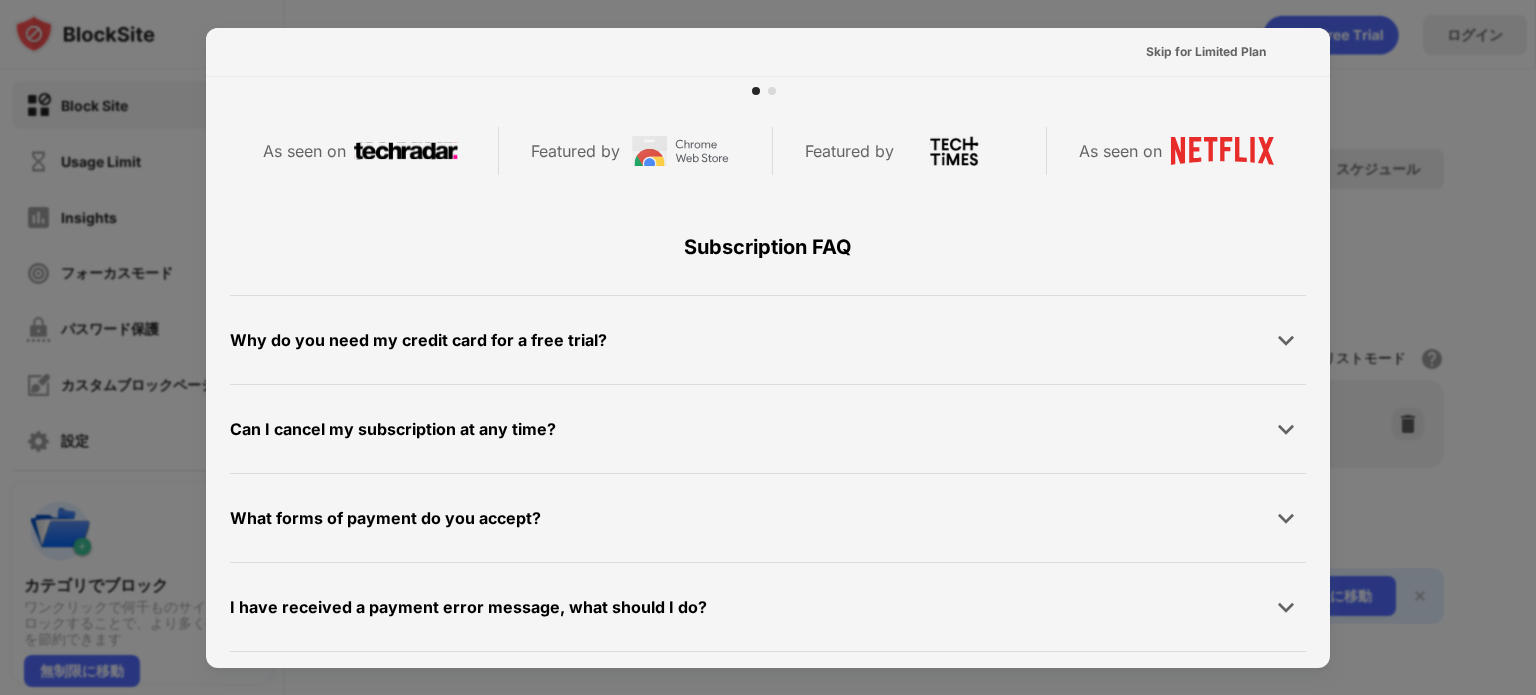 scroll, scrollTop: 975, scrollLeft: 0, axis: vertical 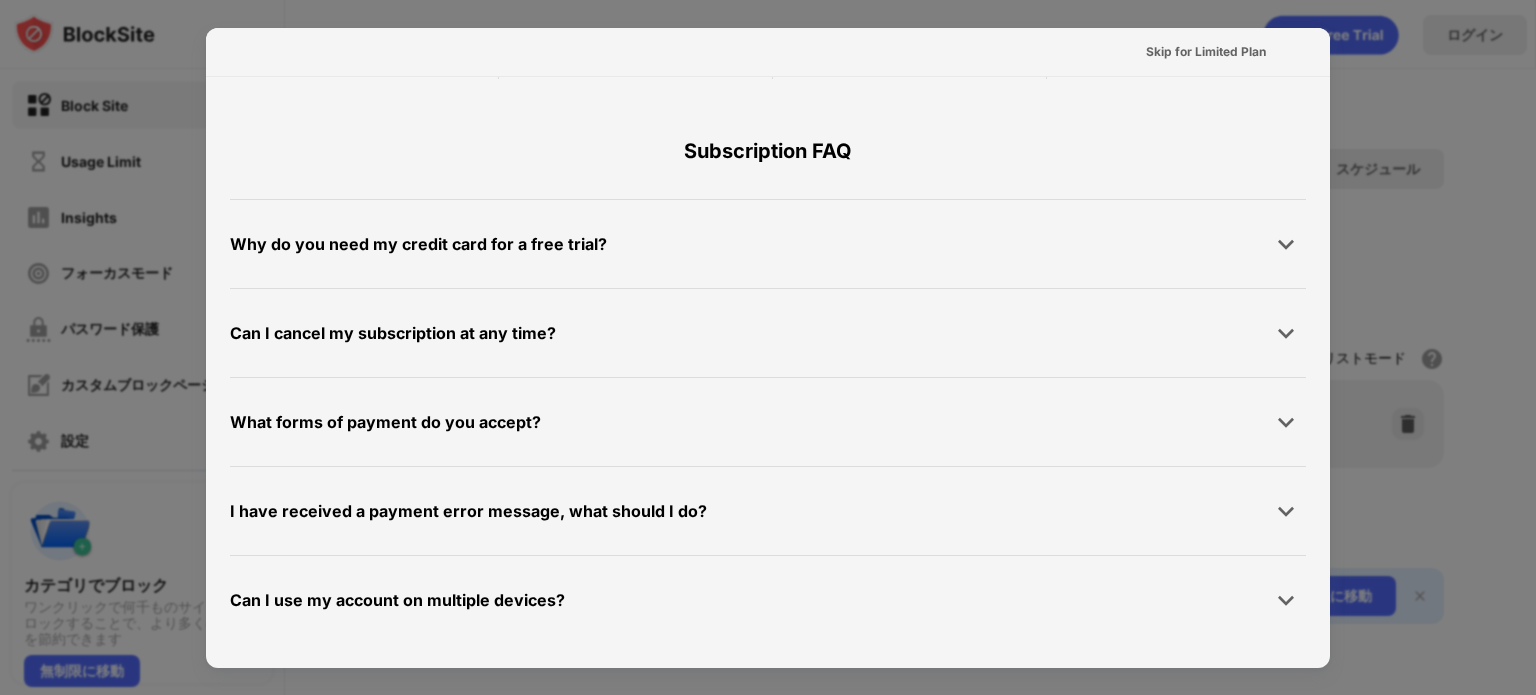 click at bounding box center [768, 347] 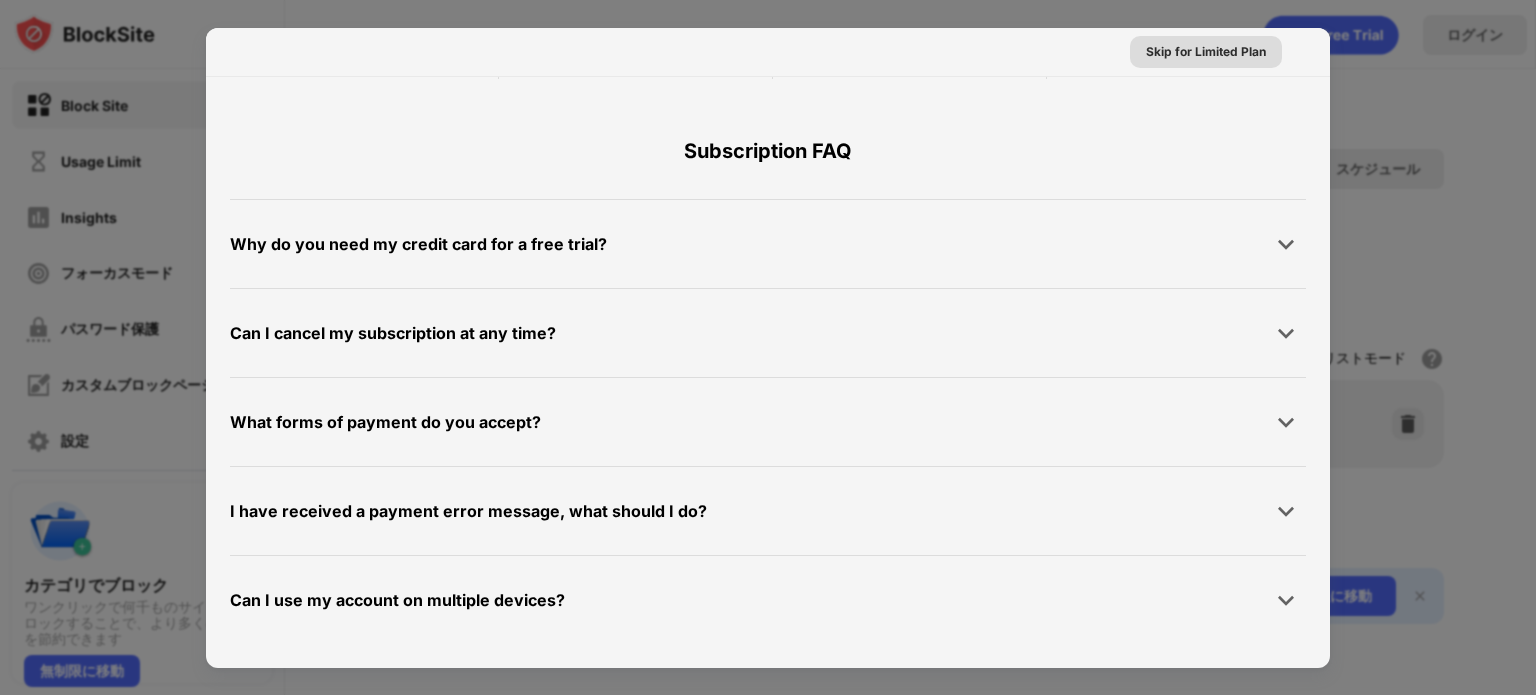 click on "Skip for Limited Plan" at bounding box center (1206, 52) 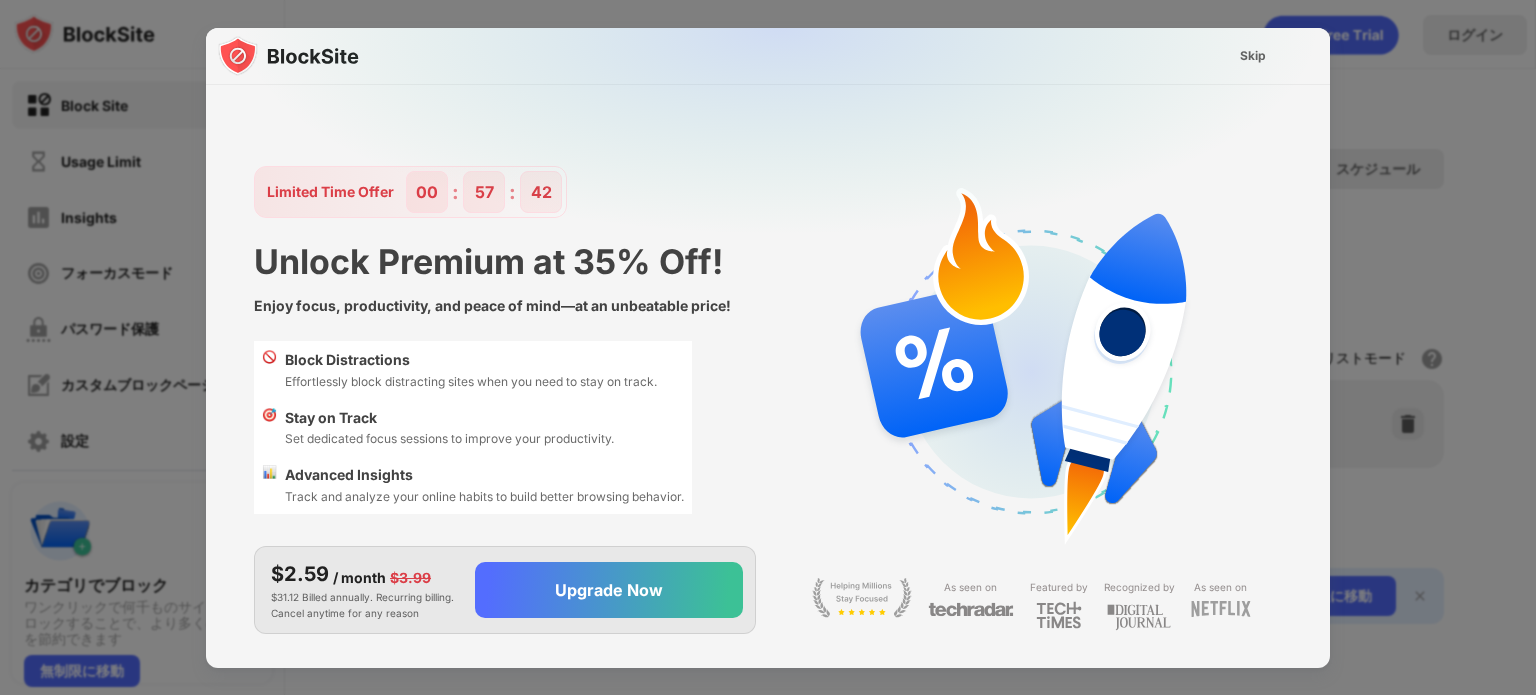 scroll, scrollTop: 0, scrollLeft: 0, axis: both 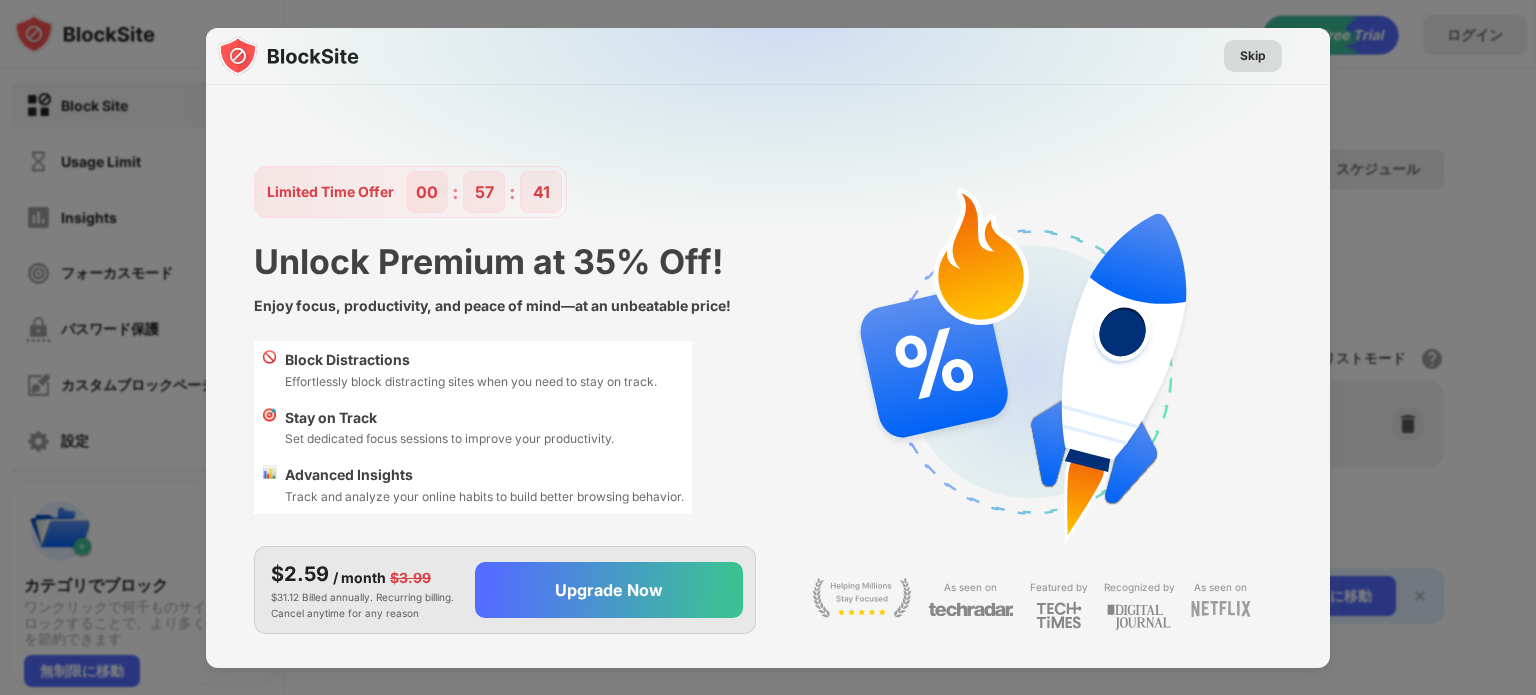 click on "Skip" at bounding box center (1253, 56) 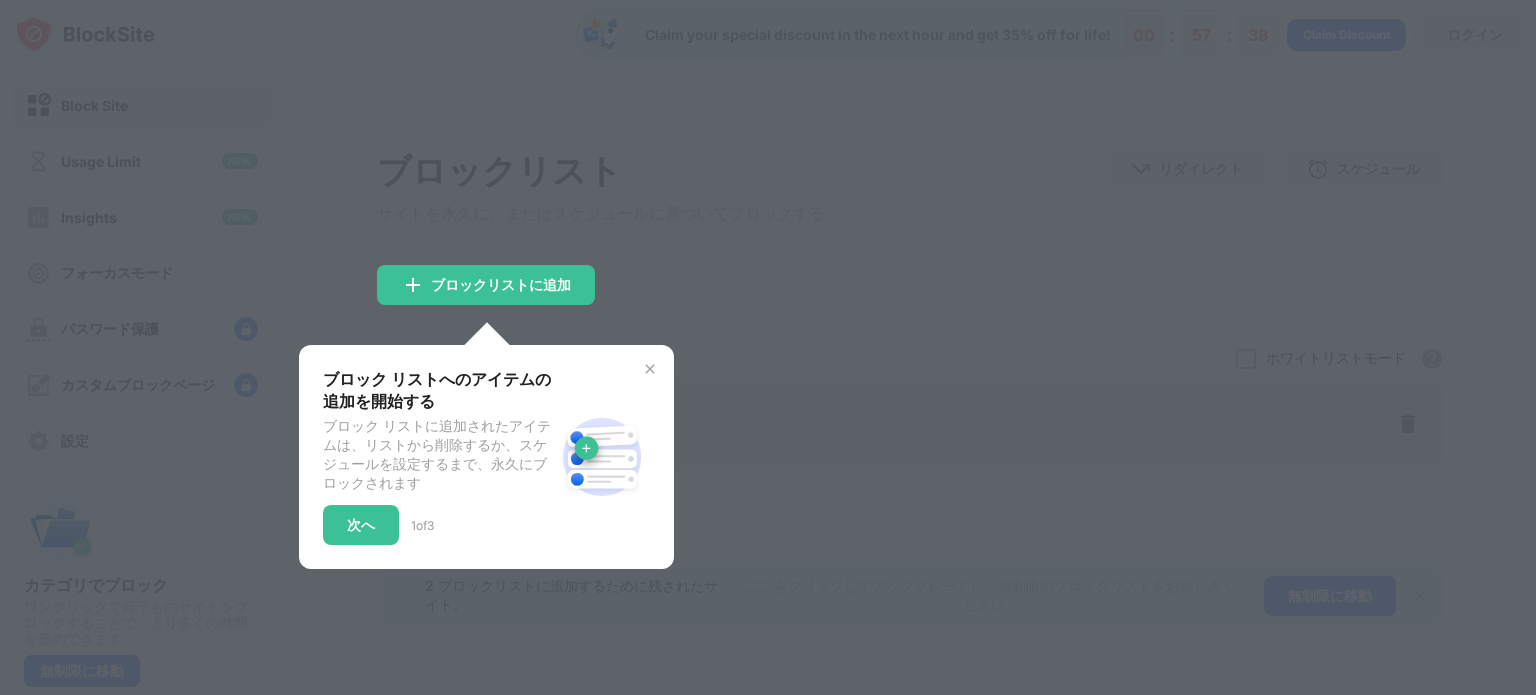 click at bounding box center [650, 369] 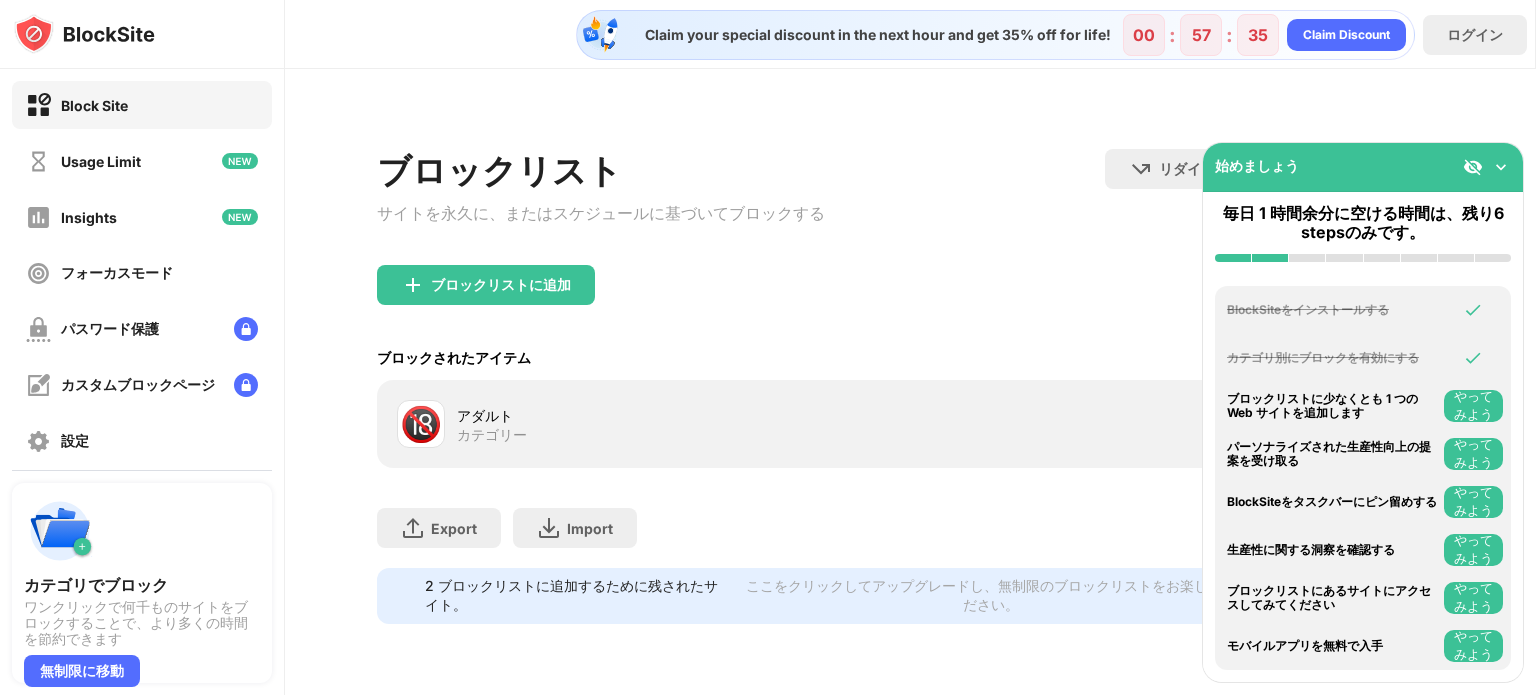 click on "アダルト" at bounding box center [683, 415] 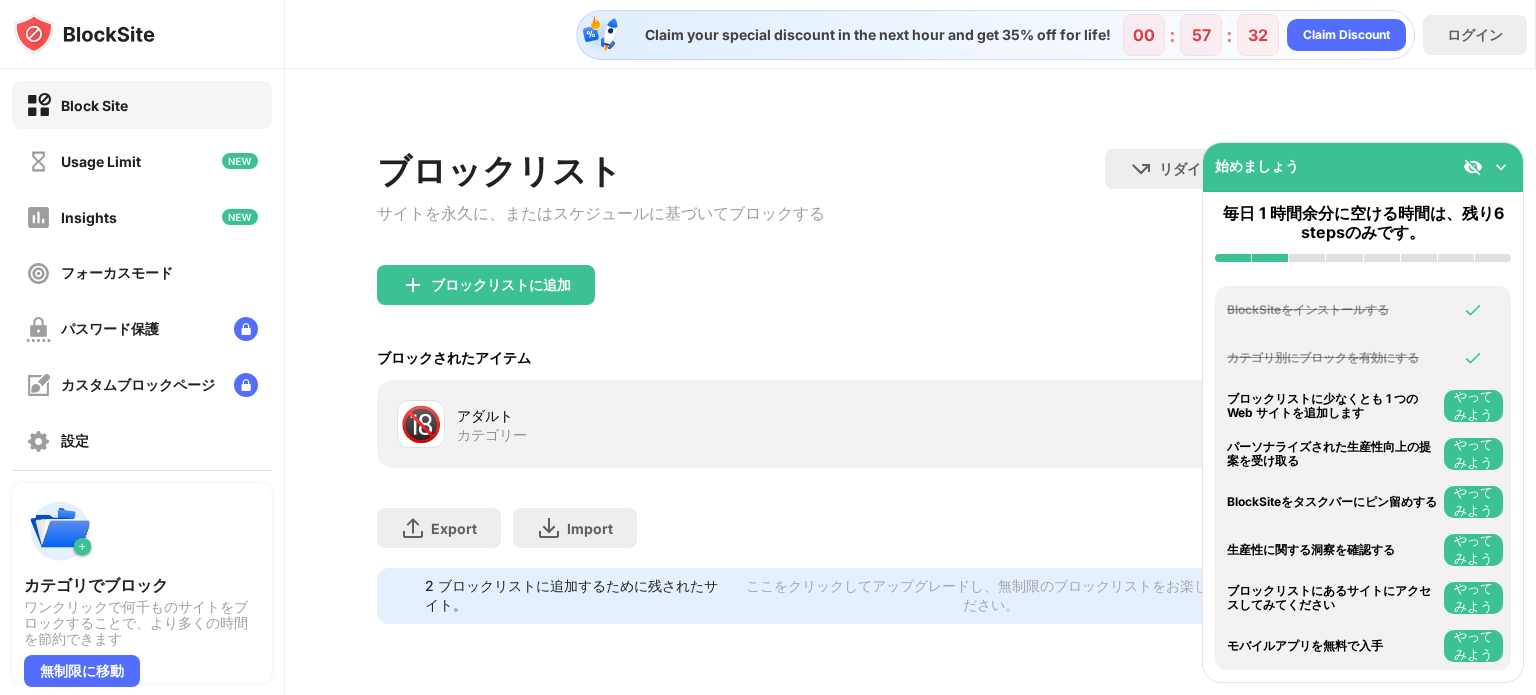 click at bounding box center [1501, 167] 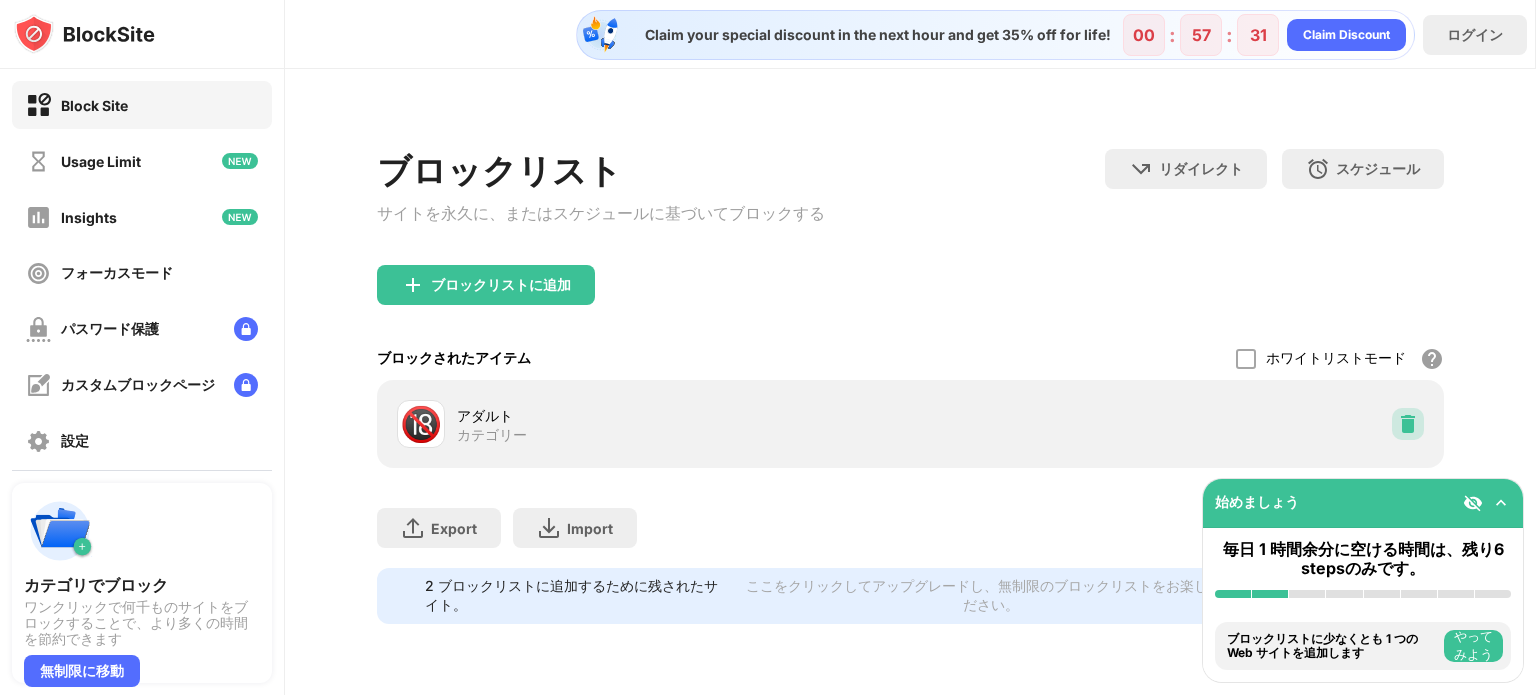 click at bounding box center (1408, 424) 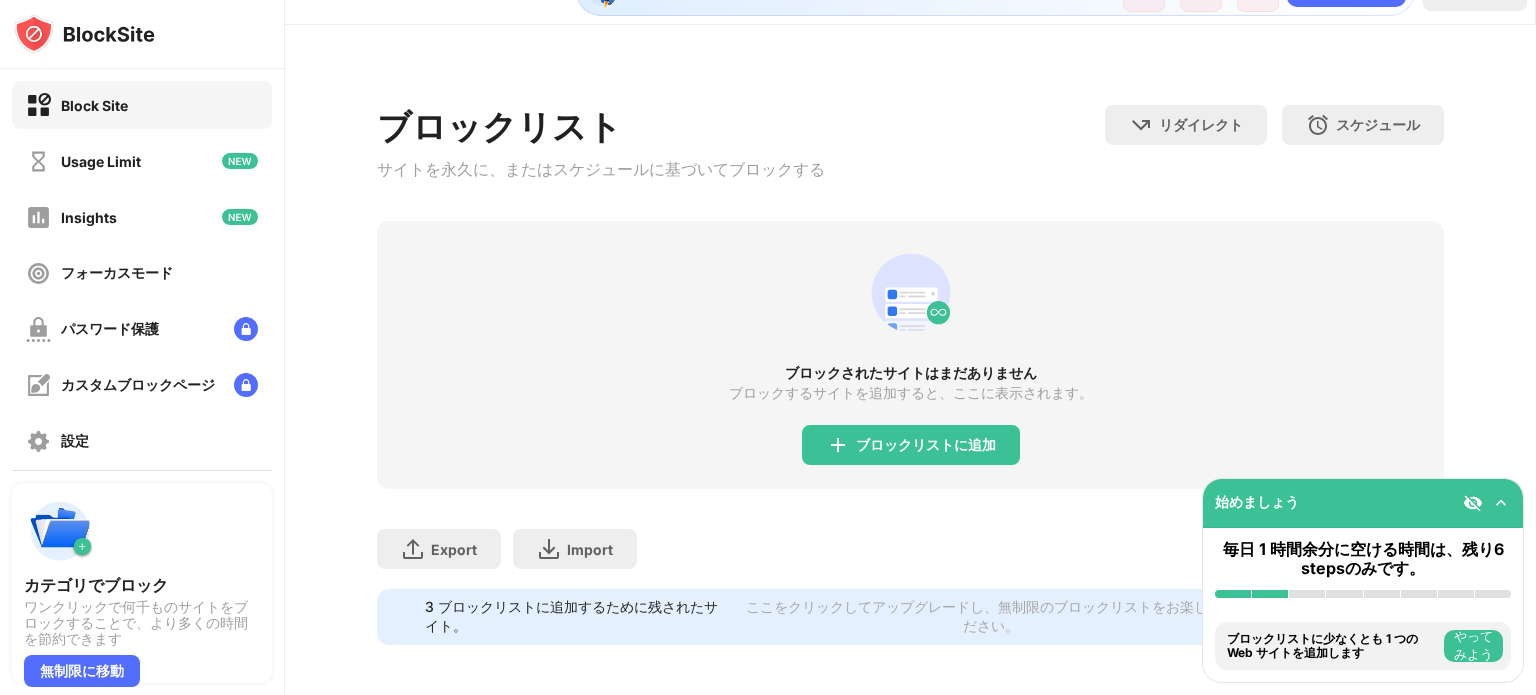 scroll, scrollTop: 68, scrollLeft: 0, axis: vertical 